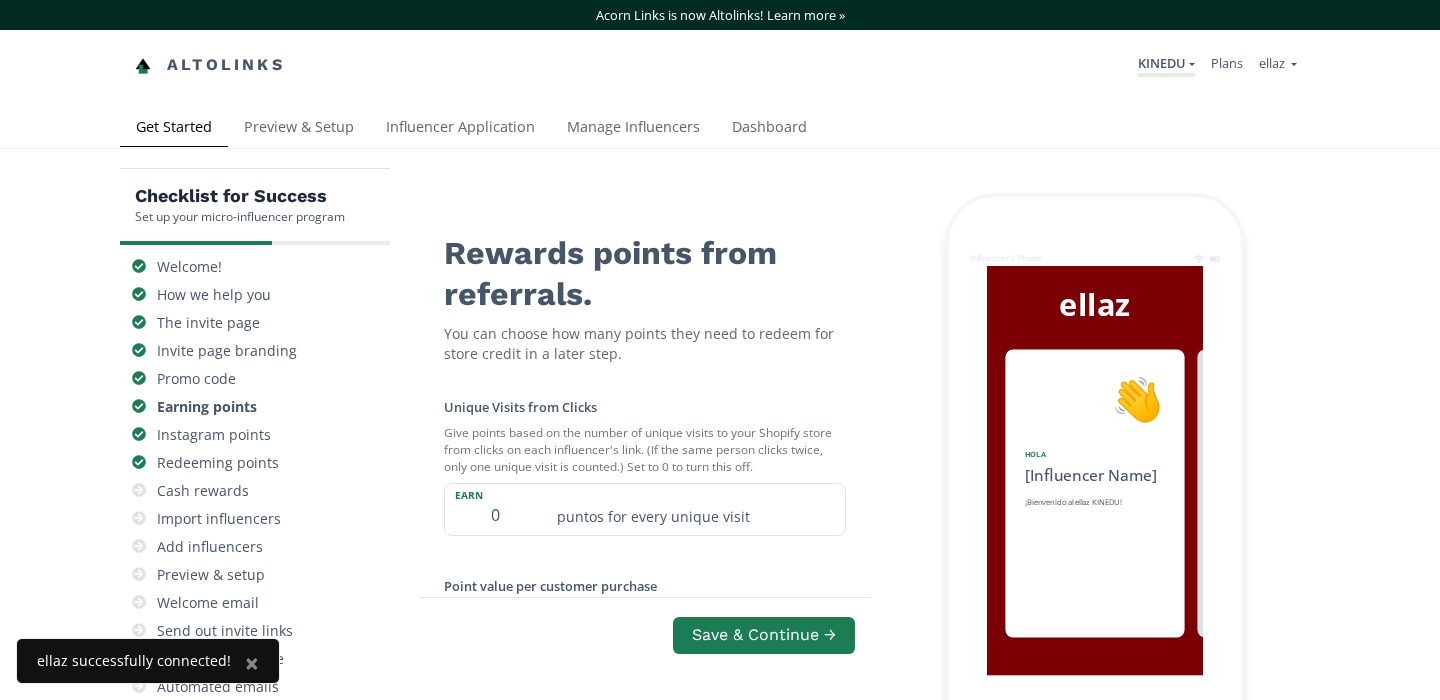 scroll, scrollTop: 0, scrollLeft: 0, axis: both 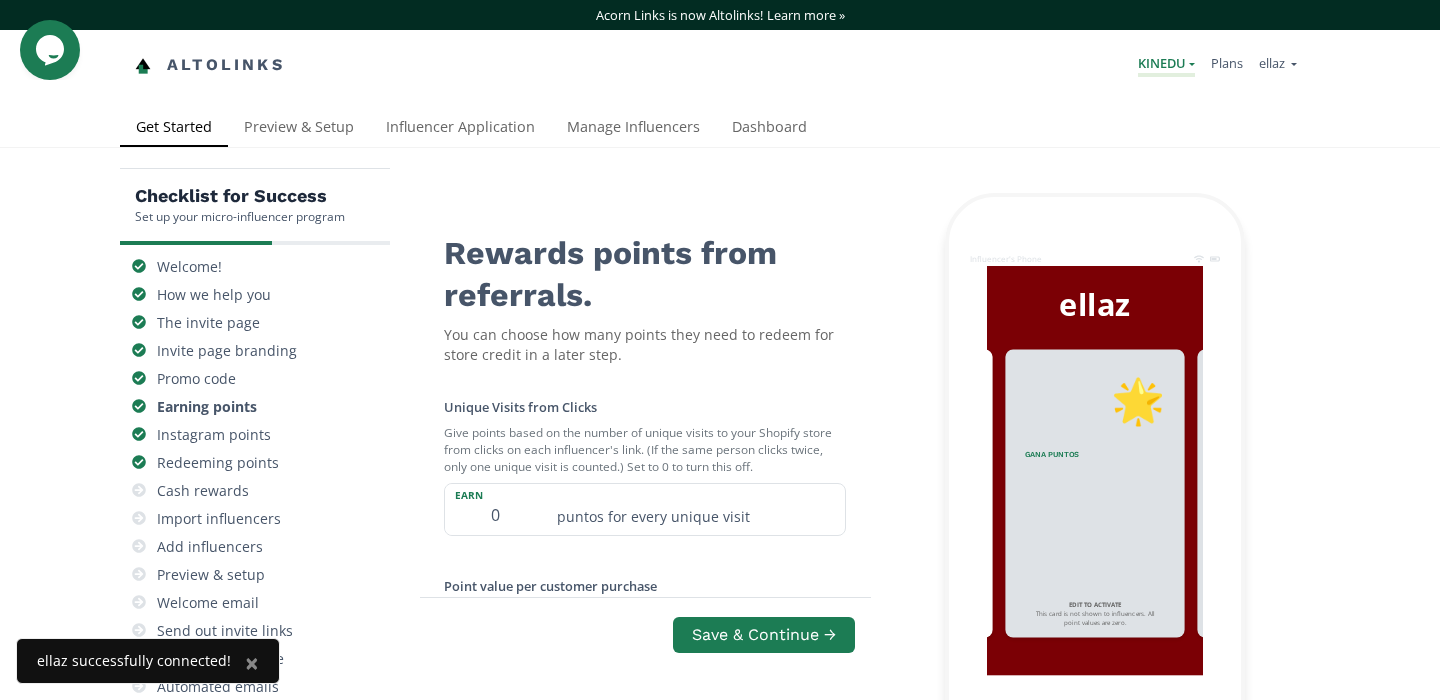 click on "KINEDU" at bounding box center (1166, 65) 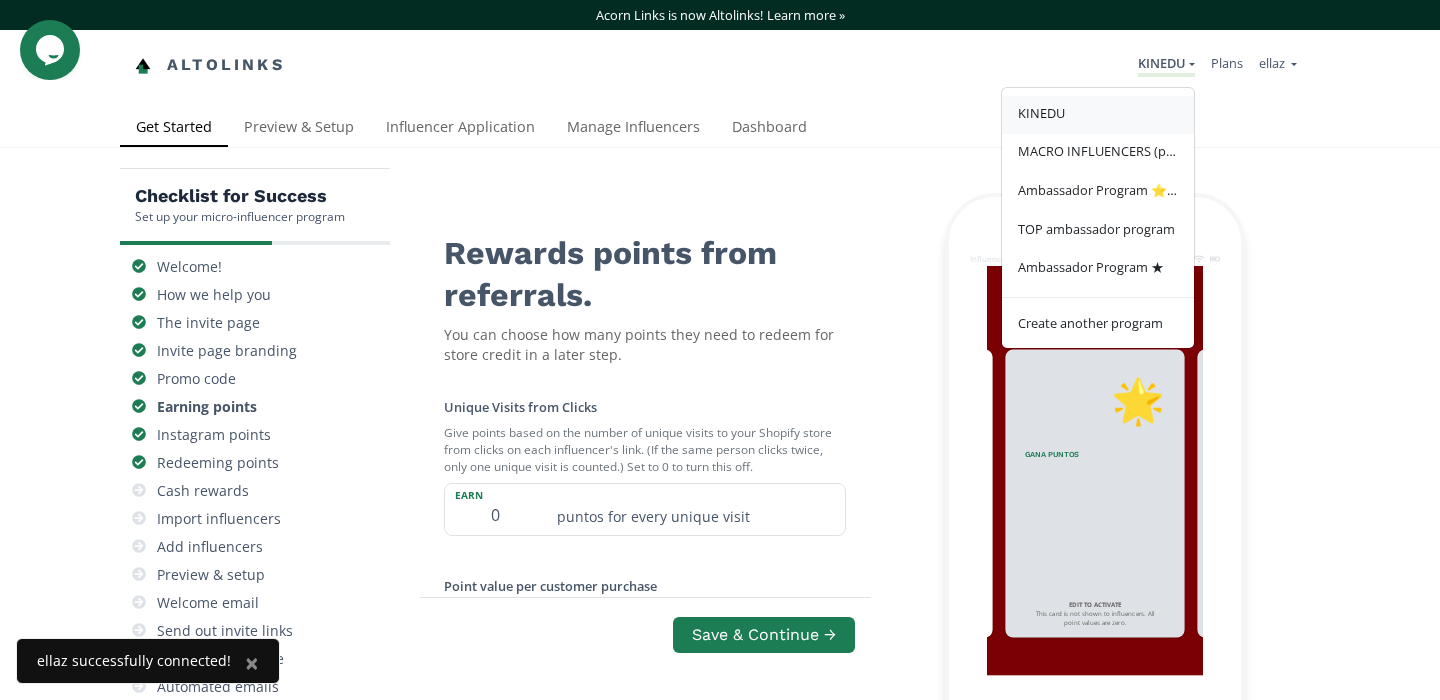click on "KINEDU" at bounding box center (1098, 115) 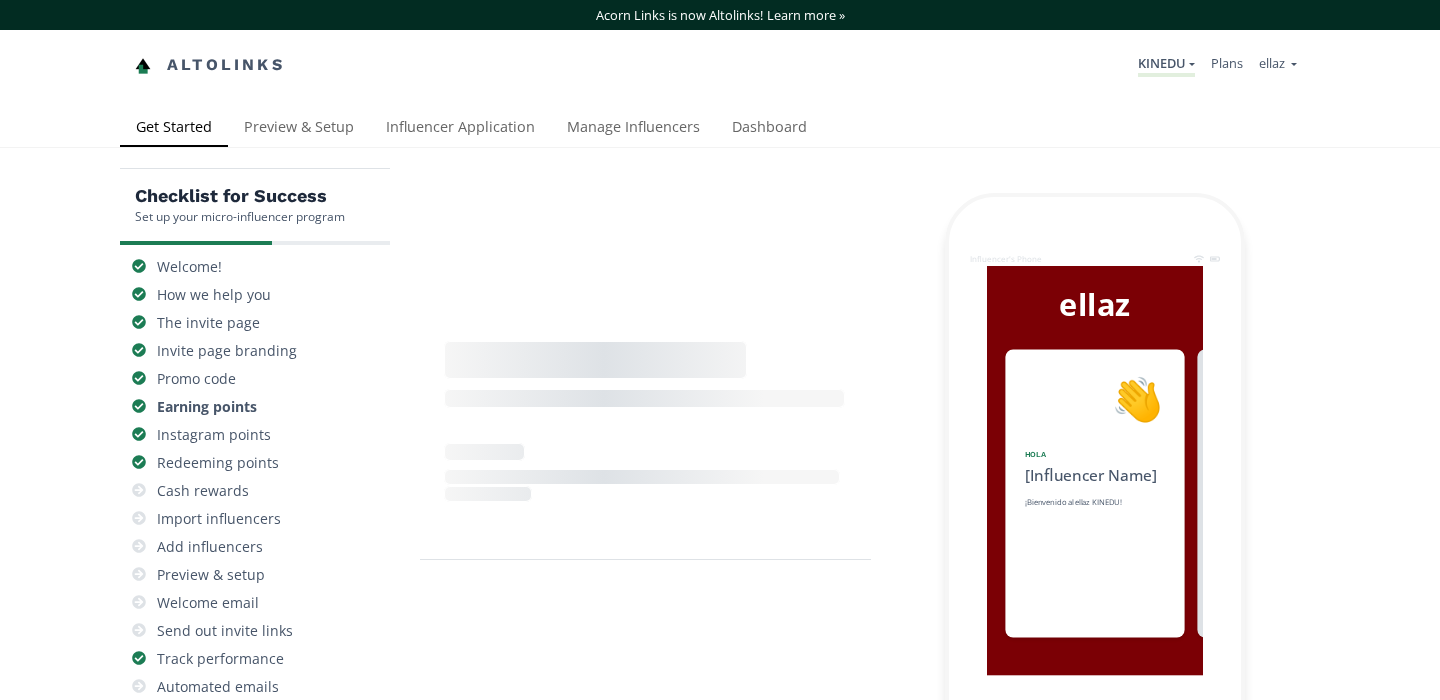 scroll, scrollTop: 0, scrollLeft: 0, axis: both 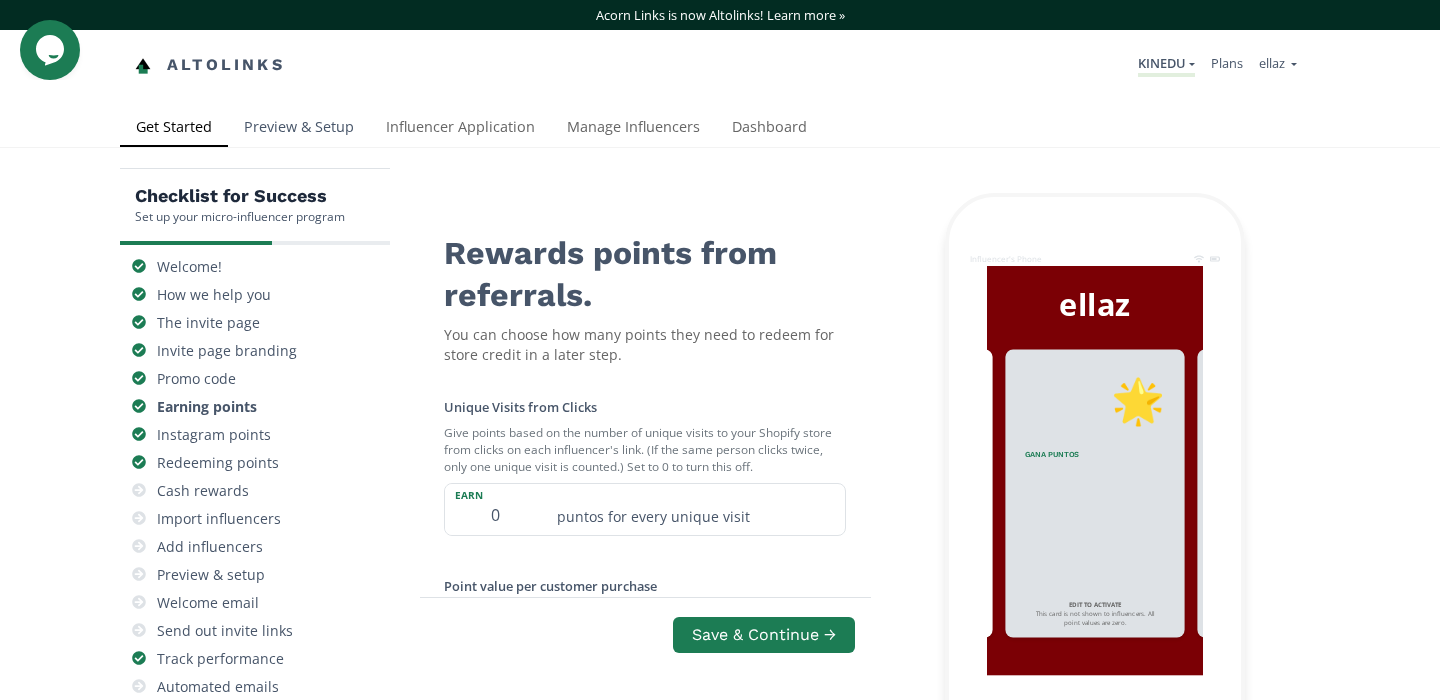 click on "Preview & Setup" at bounding box center (299, 129) 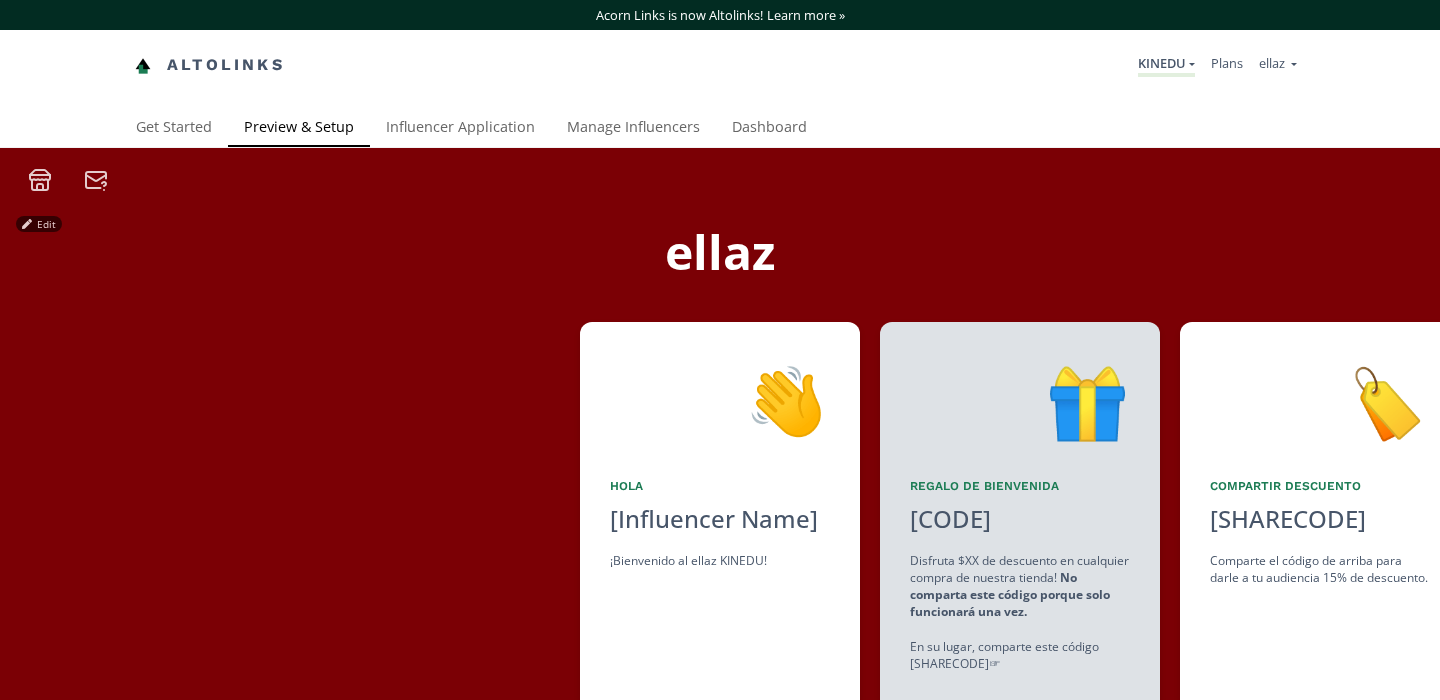 scroll, scrollTop: 0, scrollLeft: 0, axis: both 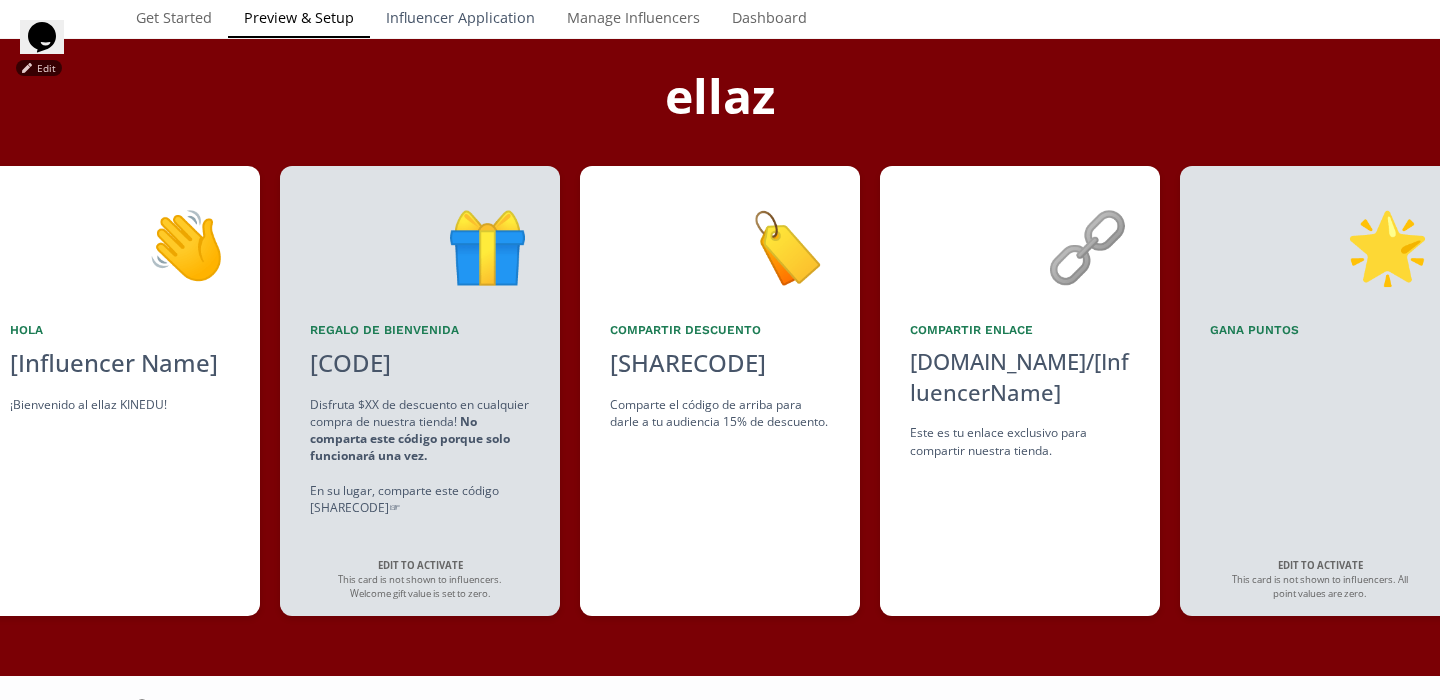 click on "Influencer Application" at bounding box center [460, 20] 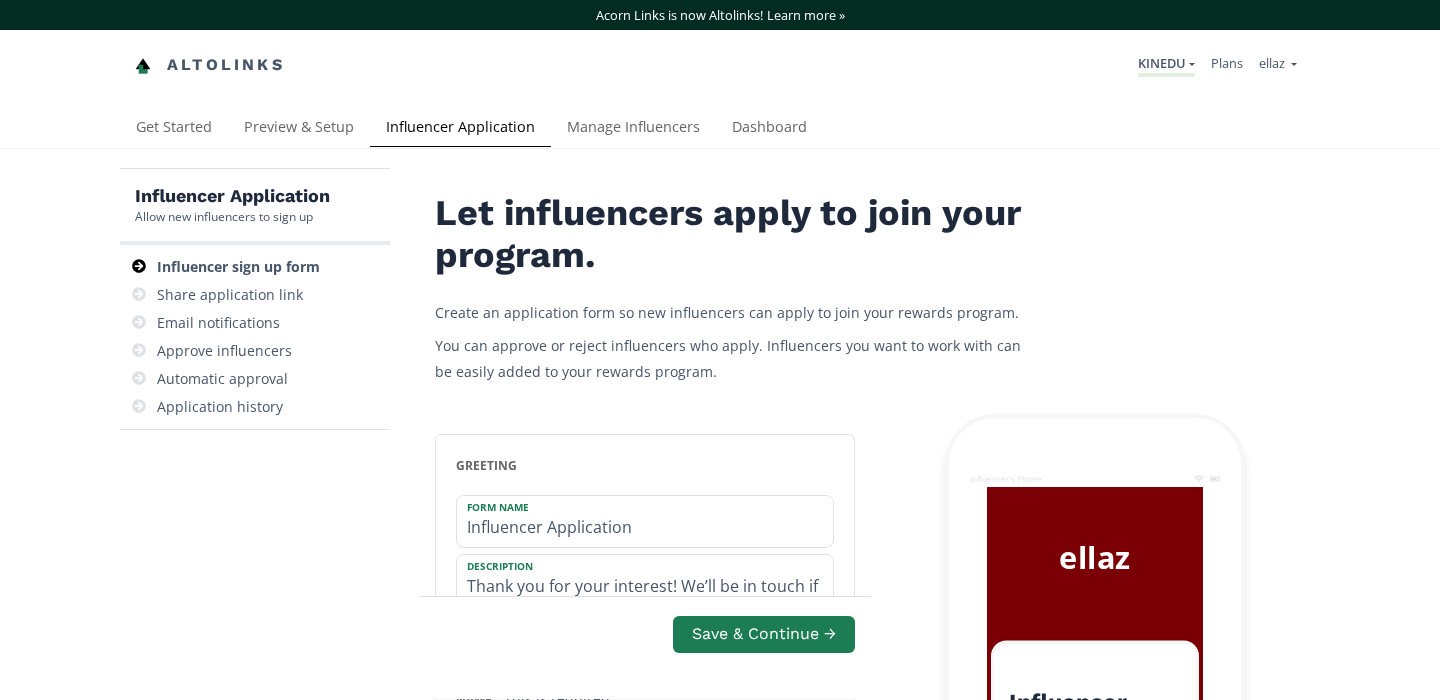 scroll, scrollTop: 0, scrollLeft: 0, axis: both 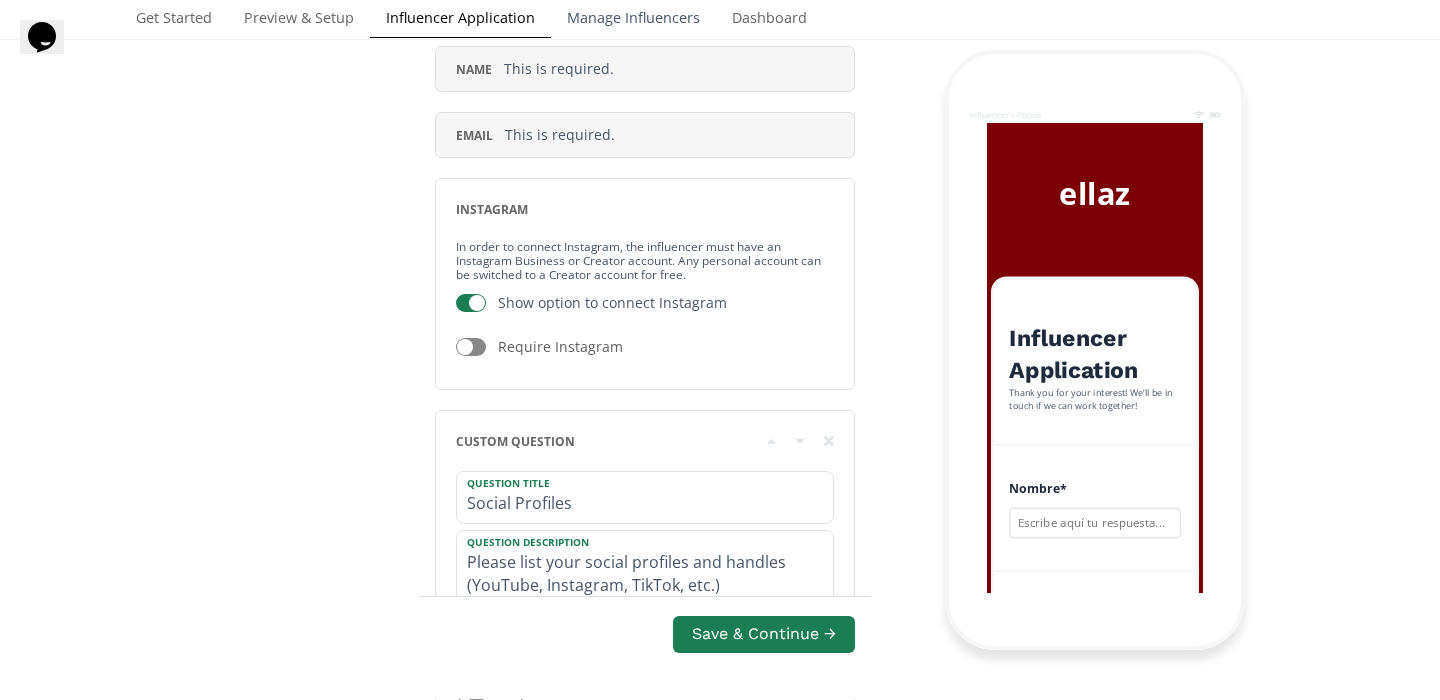 click on "Manage Influencers" at bounding box center [633, 20] 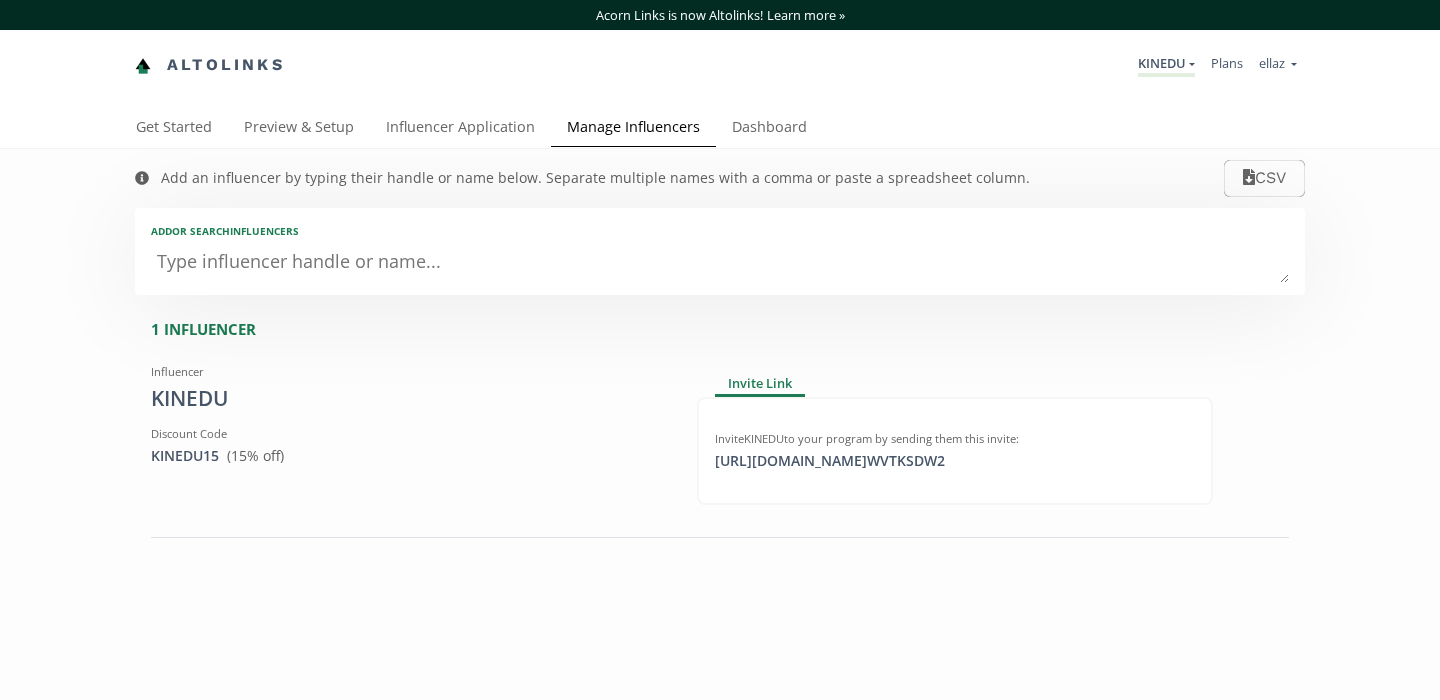 scroll, scrollTop: 0, scrollLeft: 0, axis: both 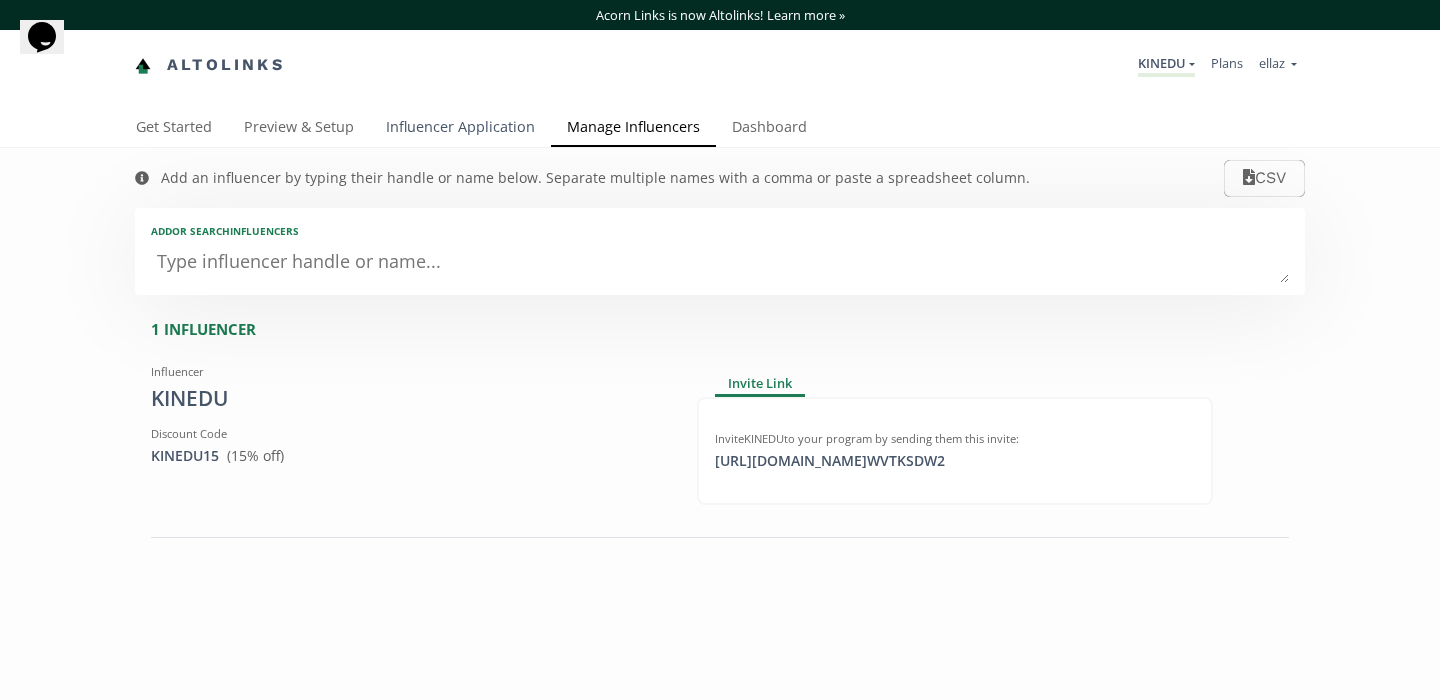 click on "Influencer Application" at bounding box center (460, 129) 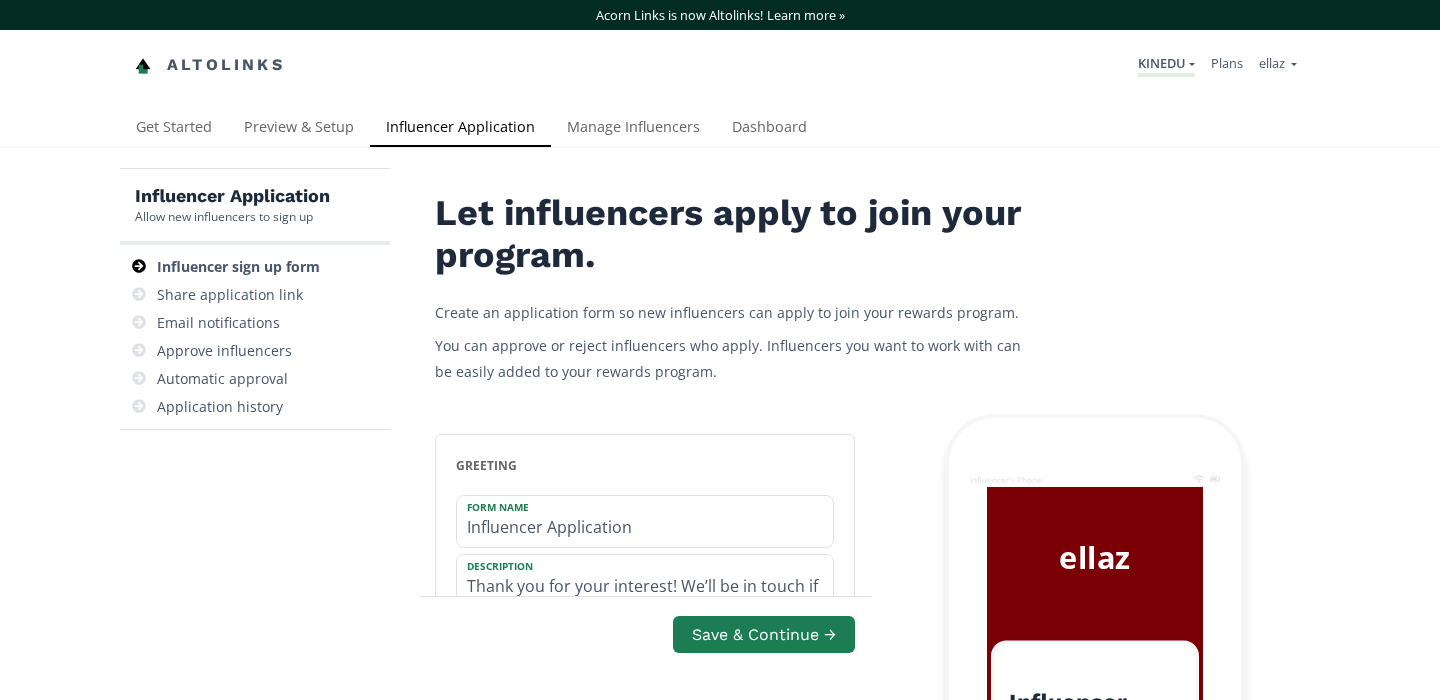 scroll, scrollTop: 0, scrollLeft: 0, axis: both 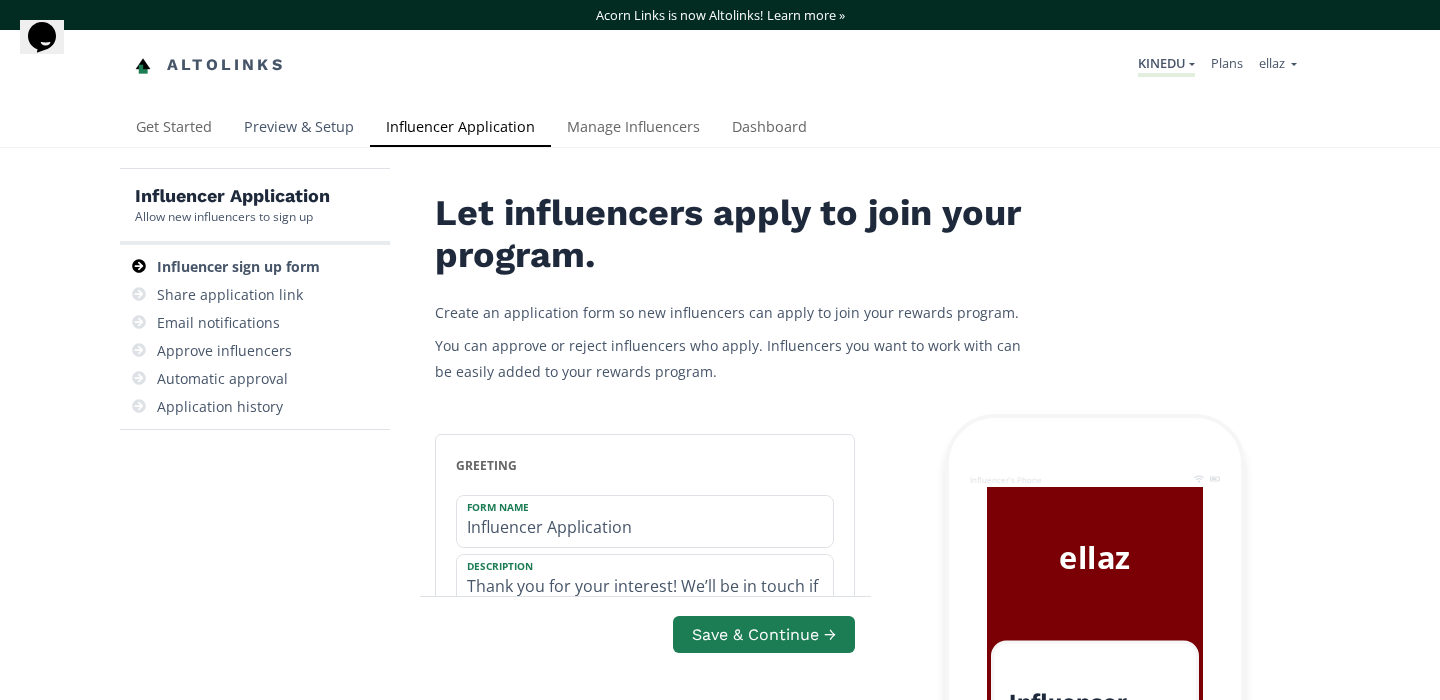 click on "Preview & Setup" at bounding box center [299, 129] 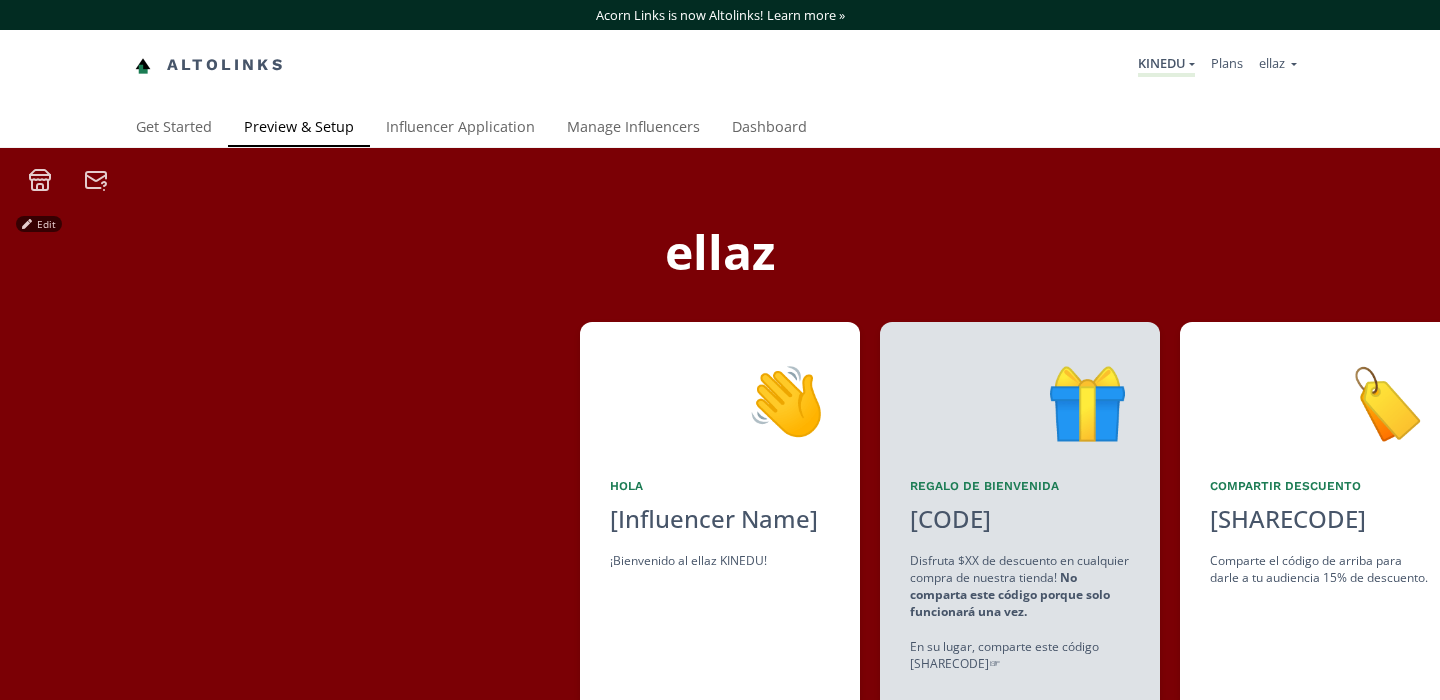 scroll, scrollTop: 0, scrollLeft: 0, axis: both 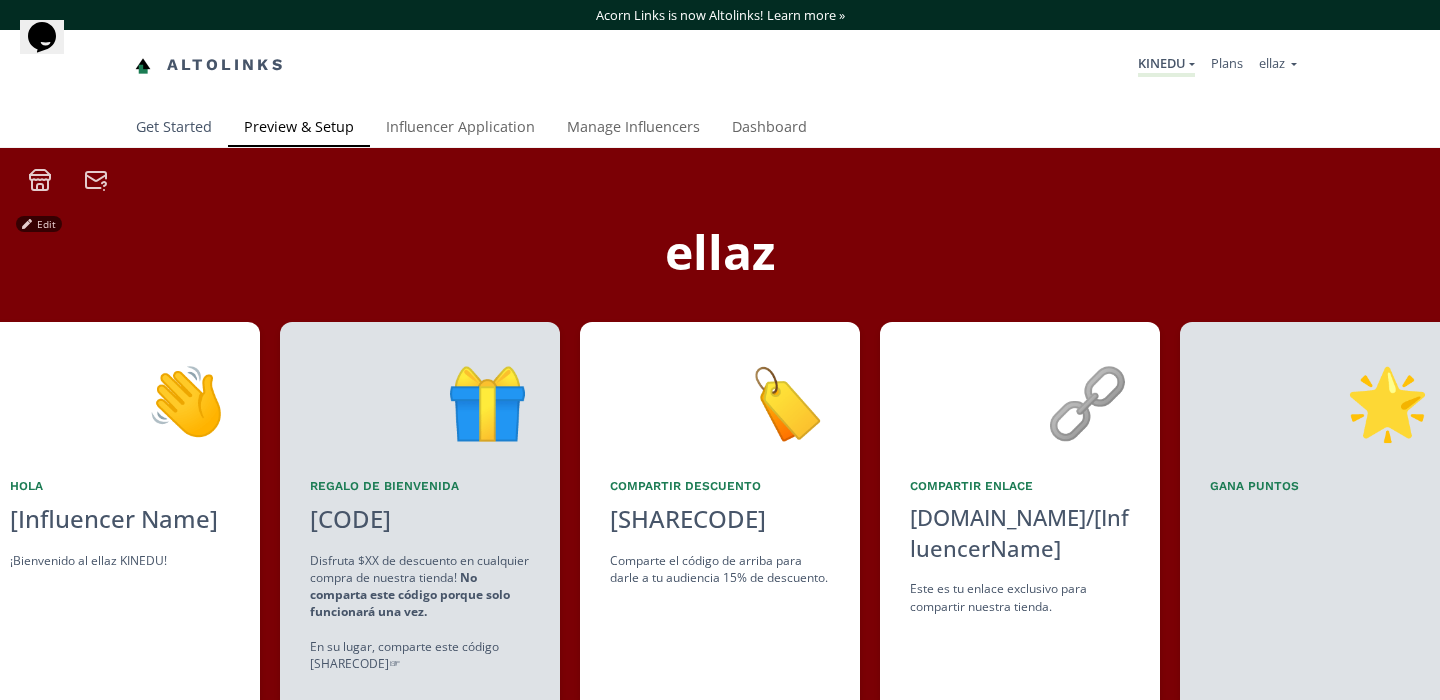click on "Get Started" at bounding box center [174, 129] 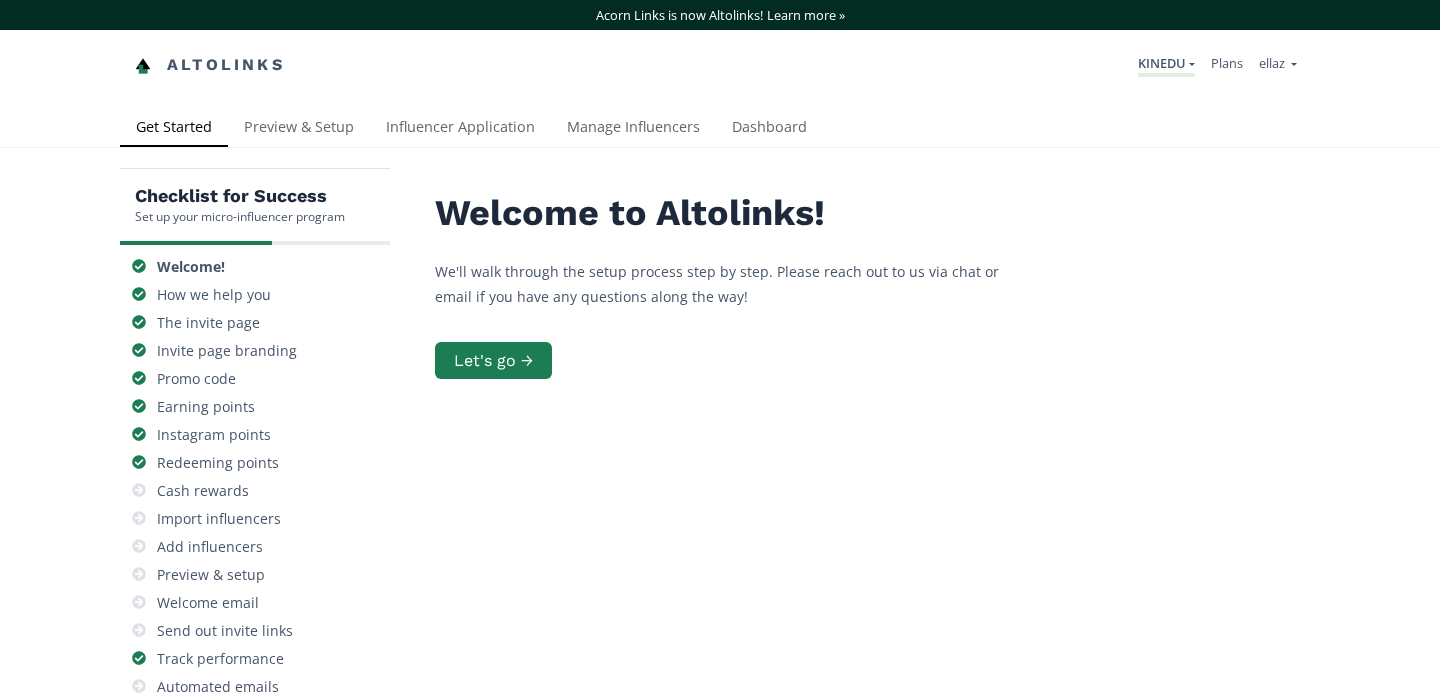scroll, scrollTop: 0, scrollLeft: 0, axis: both 